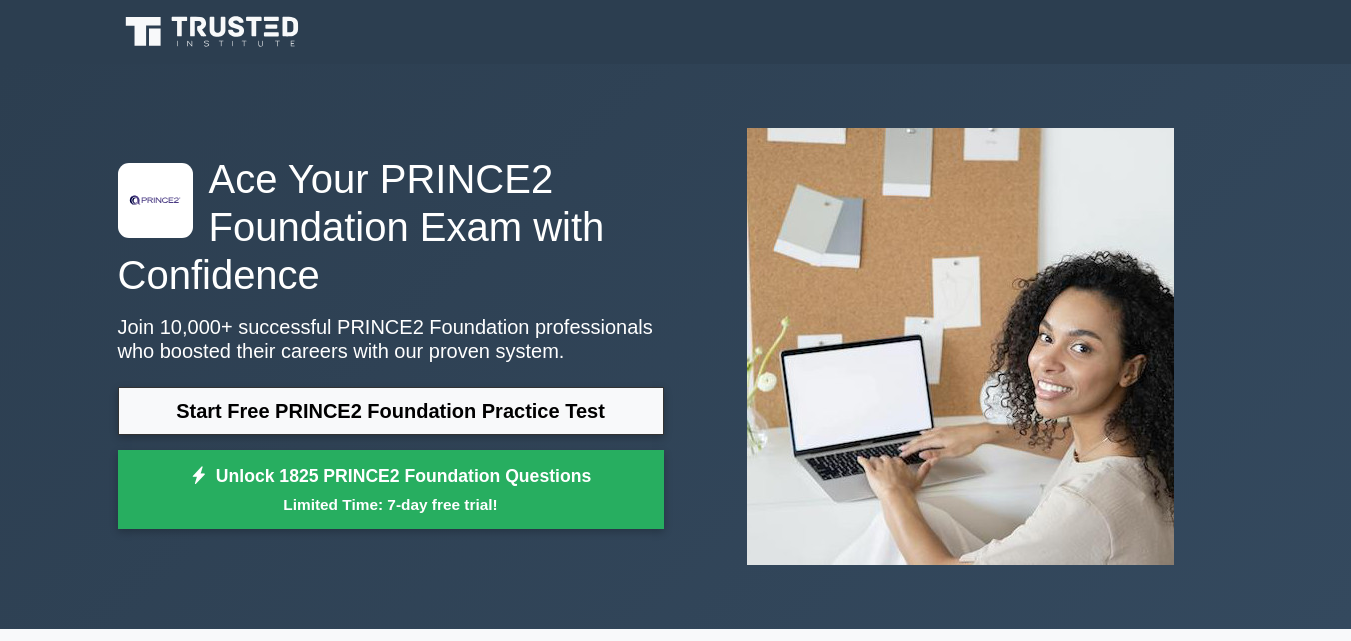 scroll, scrollTop: 80, scrollLeft: 0, axis: vertical 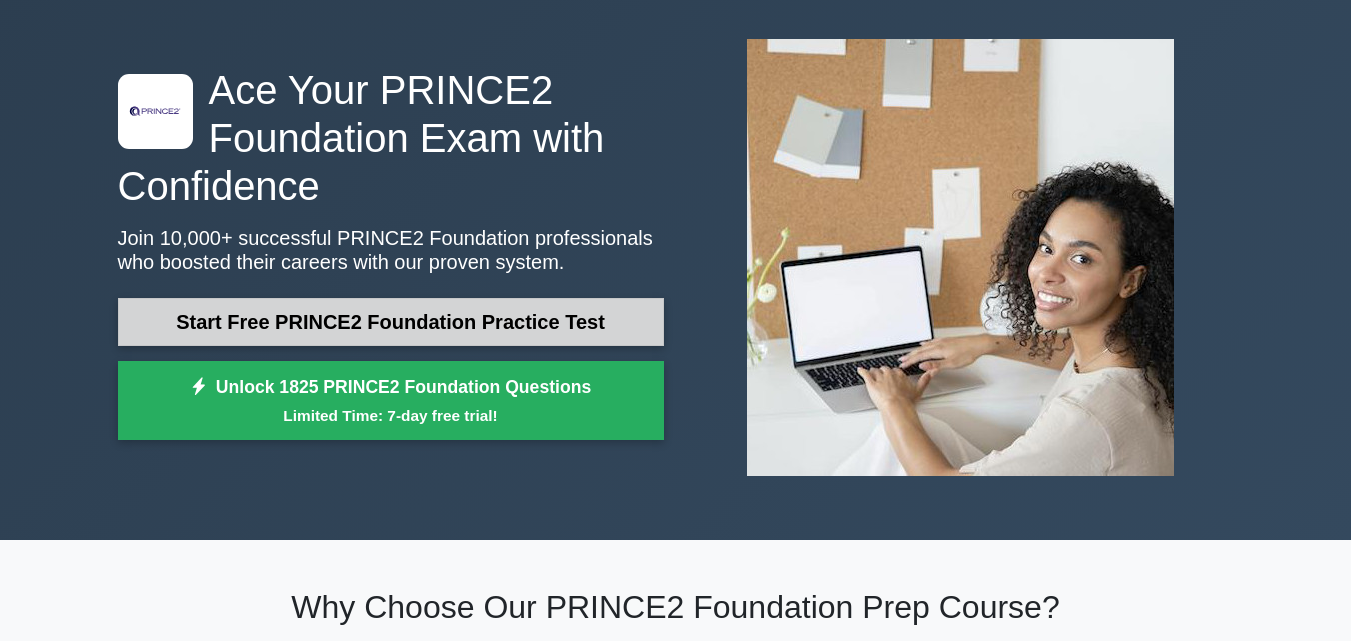 click on "Start Free PRINCE2 Foundation Practice Test" at bounding box center (391, 322) 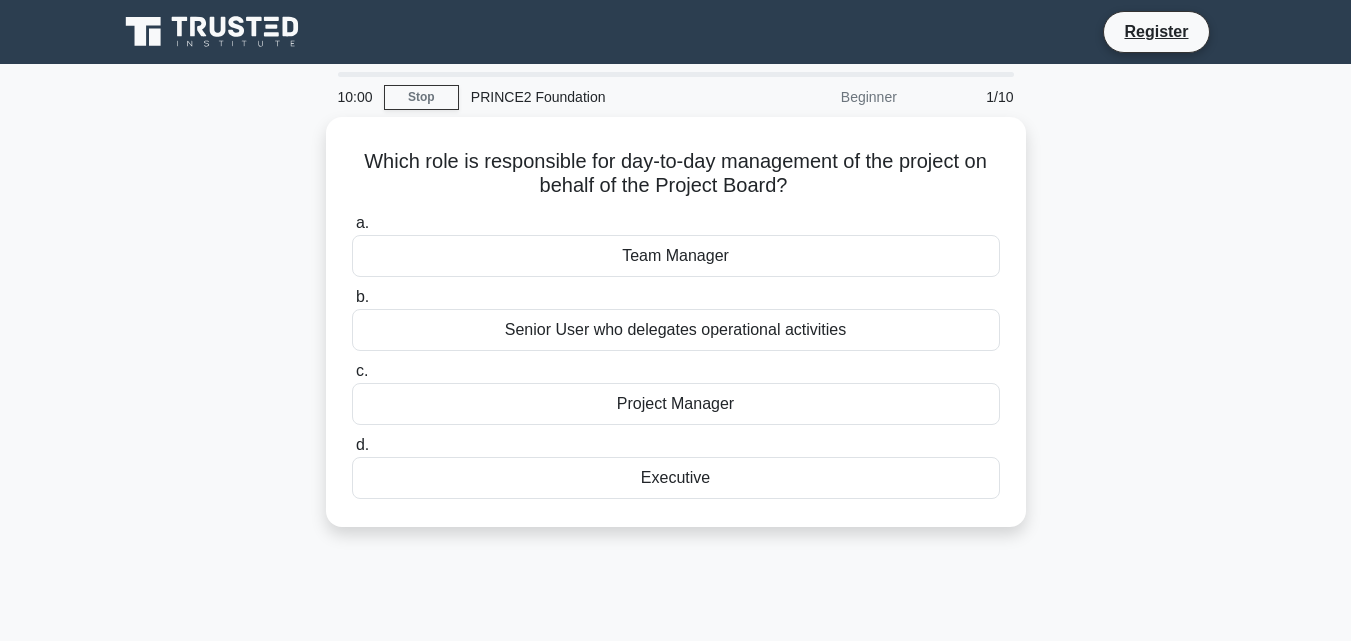 scroll, scrollTop: 0, scrollLeft: 0, axis: both 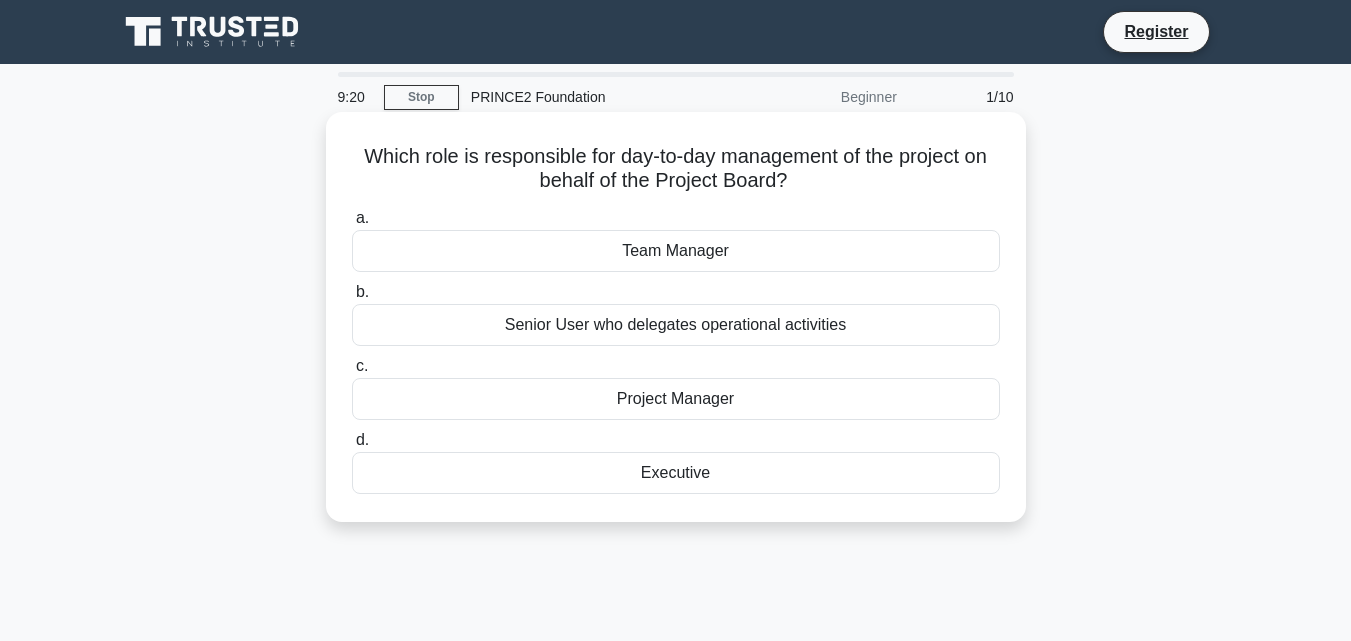 click on "Senior User who delegates operational activities" at bounding box center (676, 325) 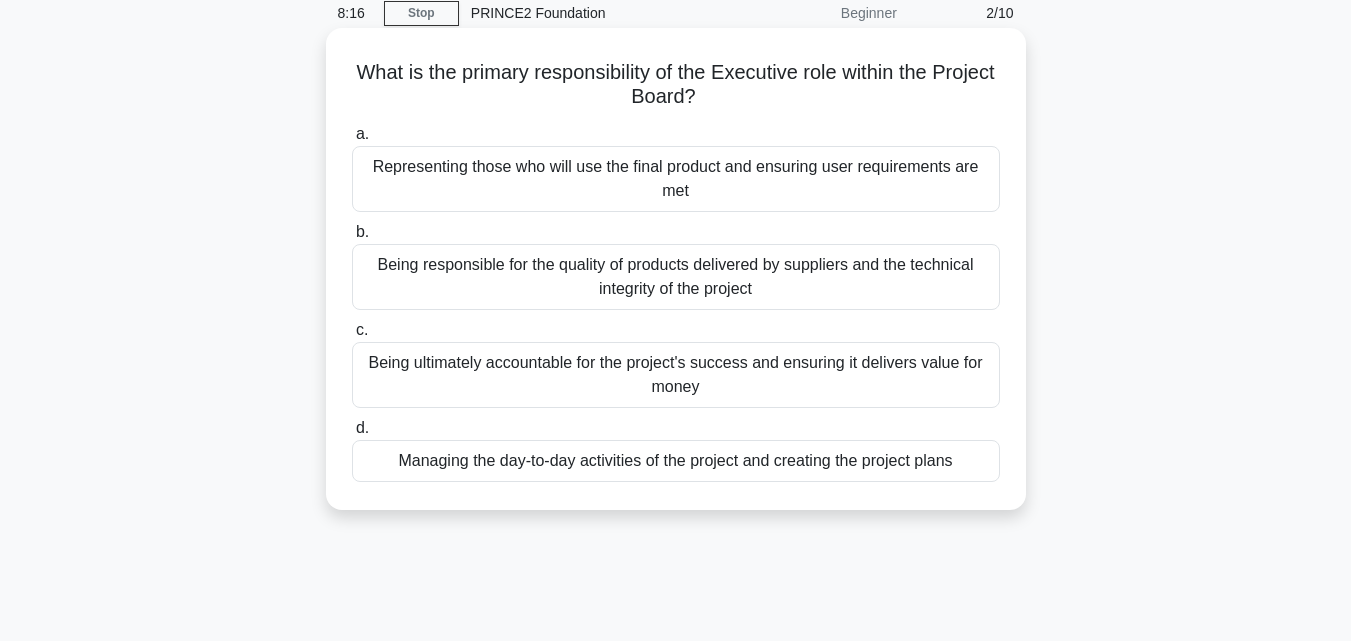 scroll, scrollTop: 87, scrollLeft: 0, axis: vertical 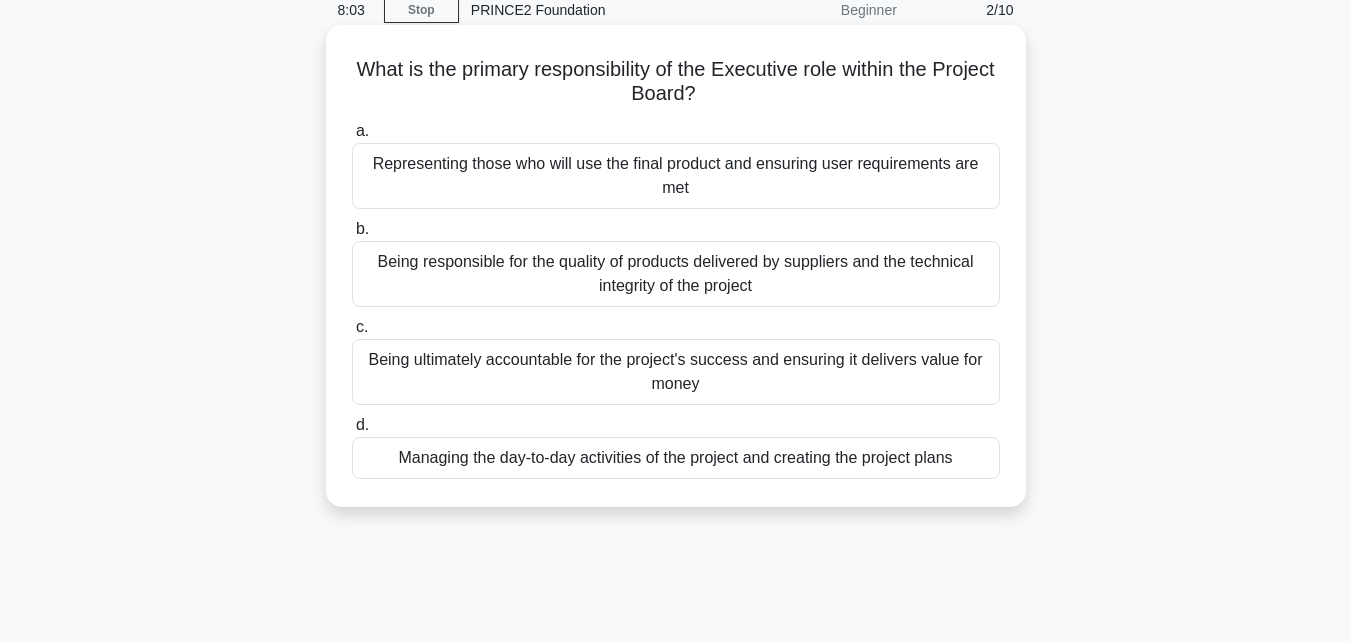 click on "Managing the day-to-day activities of the project and creating the project plans" at bounding box center (676, 458) 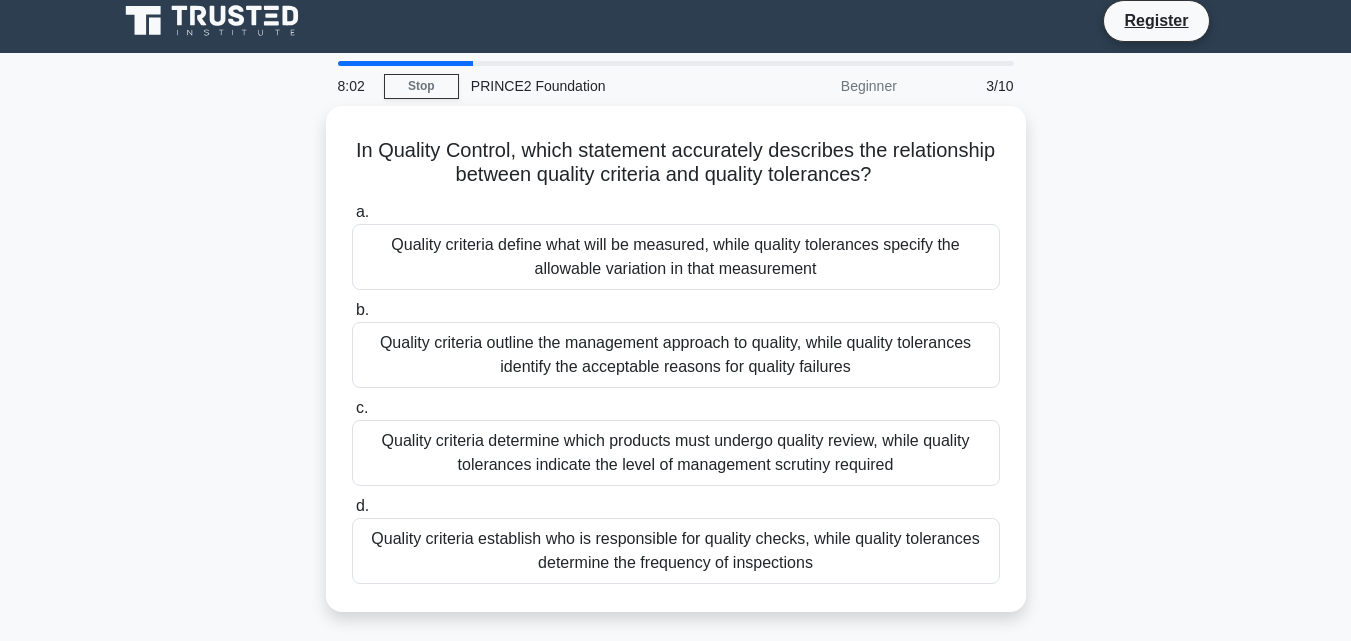 scroll, scrollTop: 0, scrollLeft: 0, axis: both 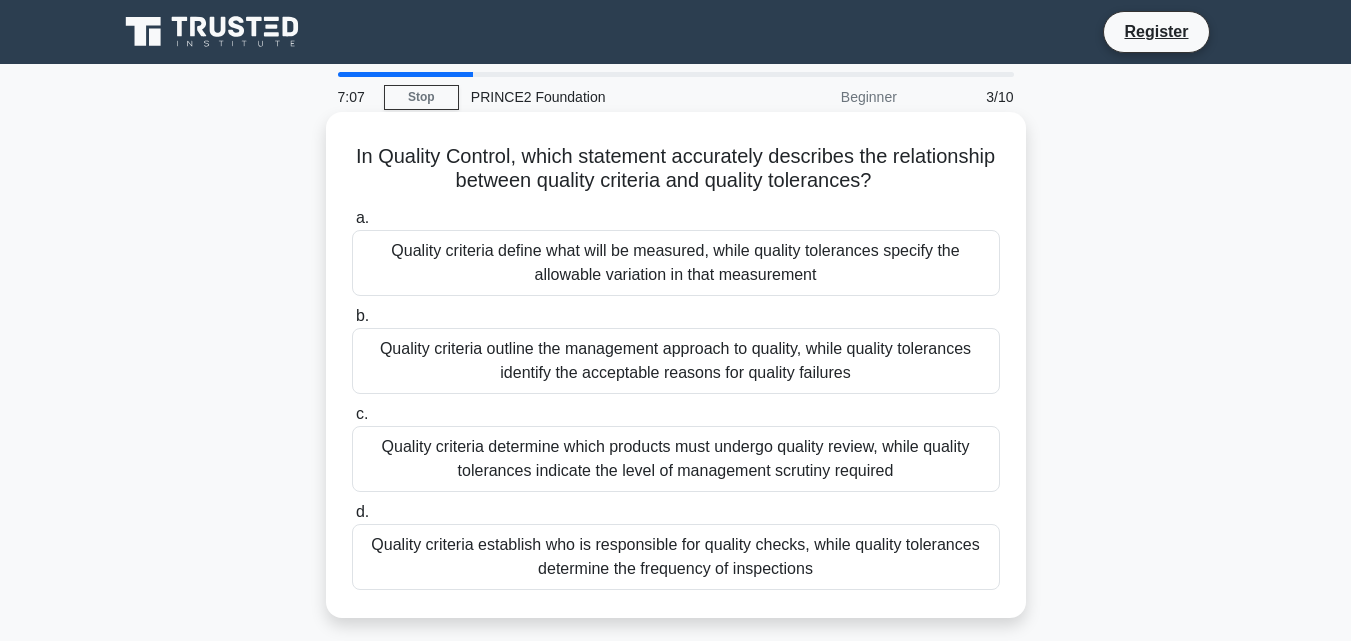 click on "Quality criteria outline the management approach to quality, while quality tolerances identify the acceptable reasons for quality failures" at bounding box center [676, 361] 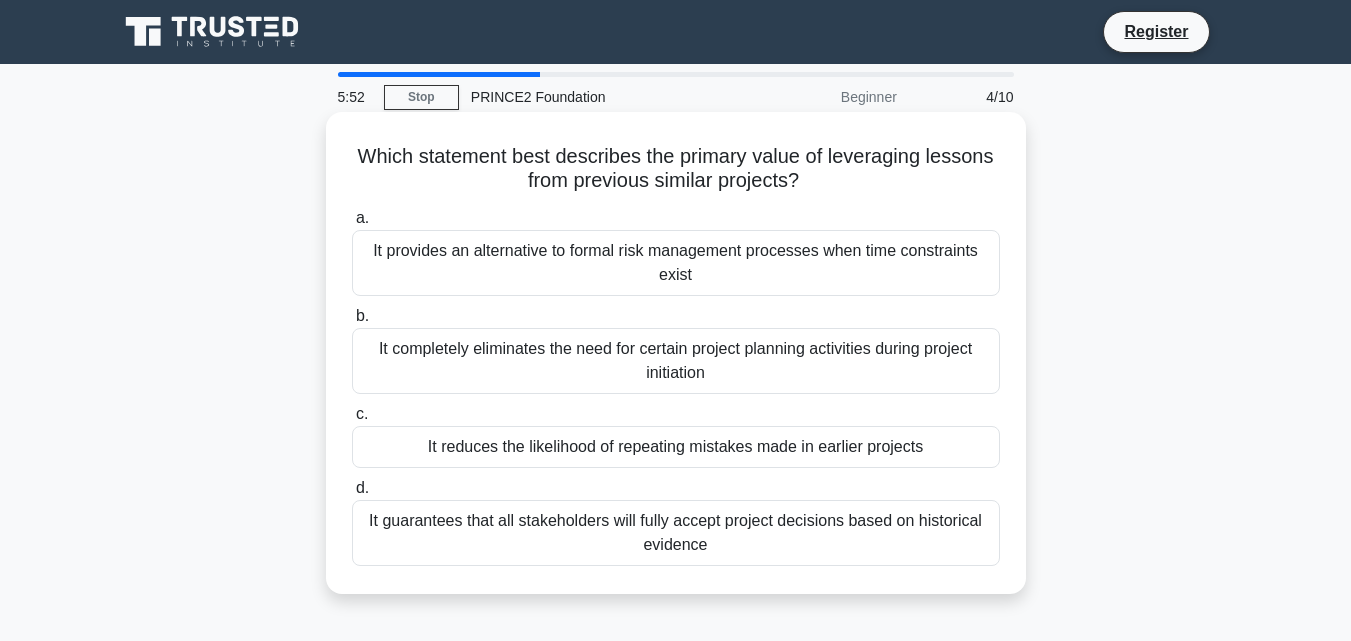 click on "It guarantees that all stakeholders will fully accept project decisions based on historical evidence" at bounding box center [676, 533] 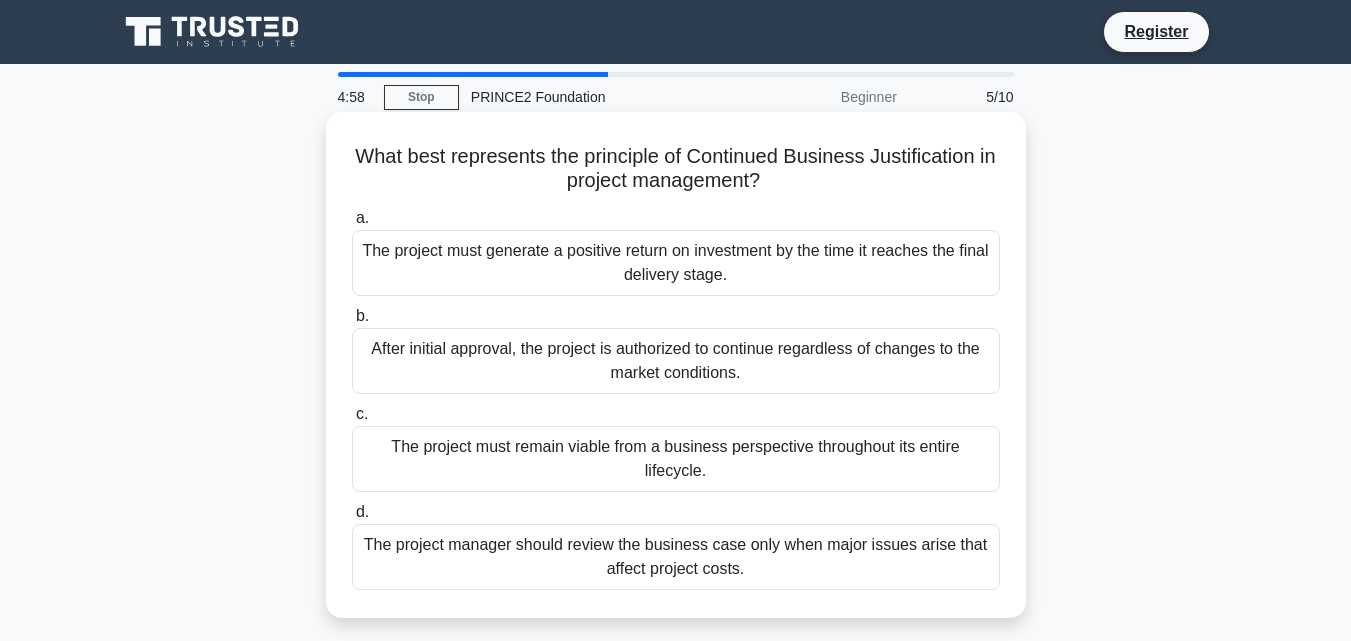 click on "After initial approval, the project is authorized to continue regardless of changes to the market conditions." at bounding box center (676, 361) 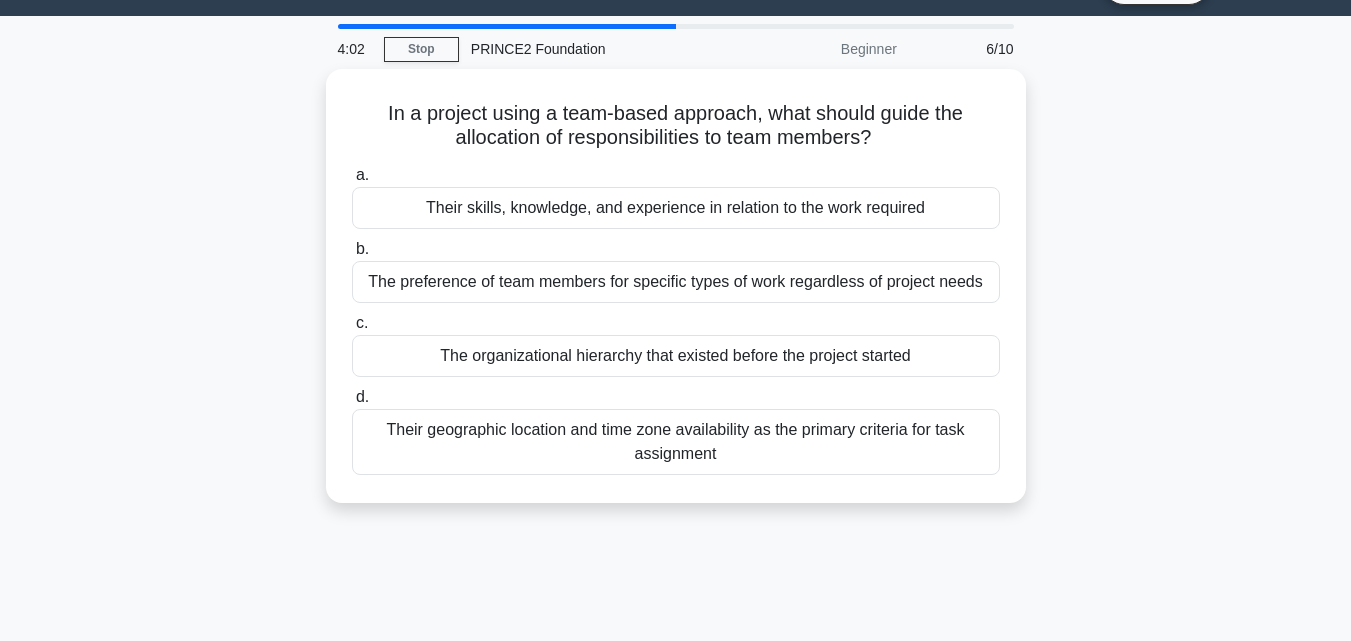 scroll, scrollTop: 49, scrollLeft: 0, axis: vertical 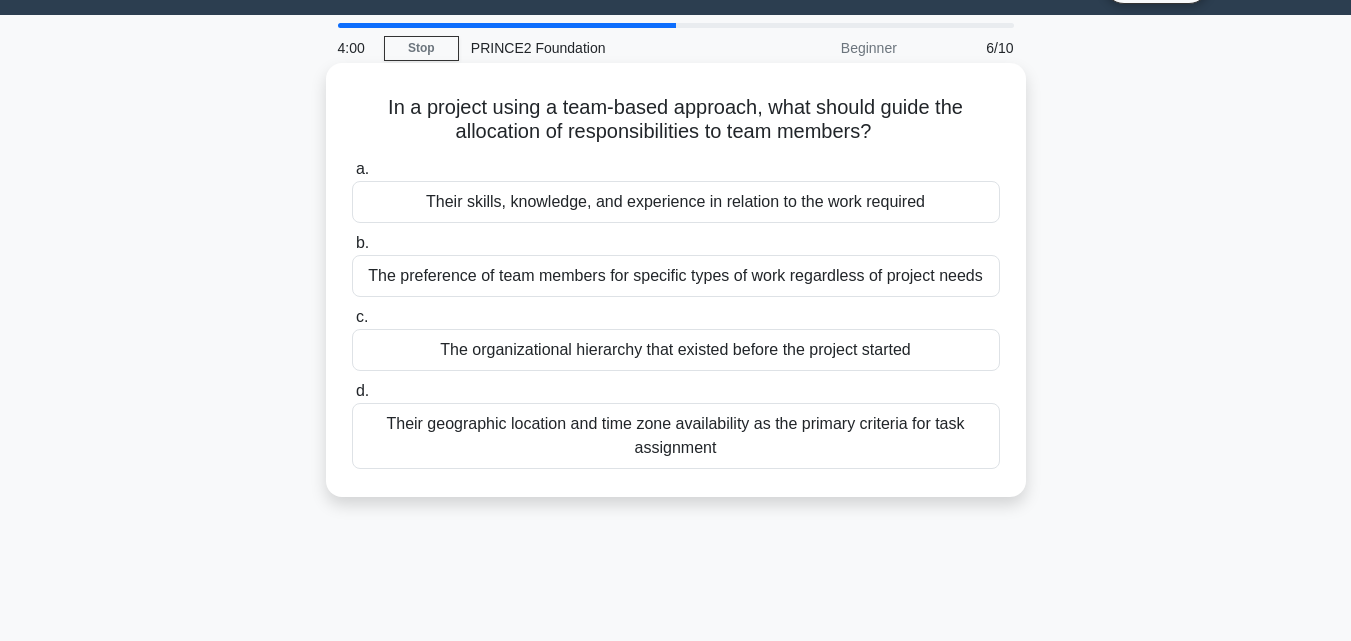 click on "Their geographic location and time zone availability as the primary criteria for task assignment" at bounding box center (676, 436) 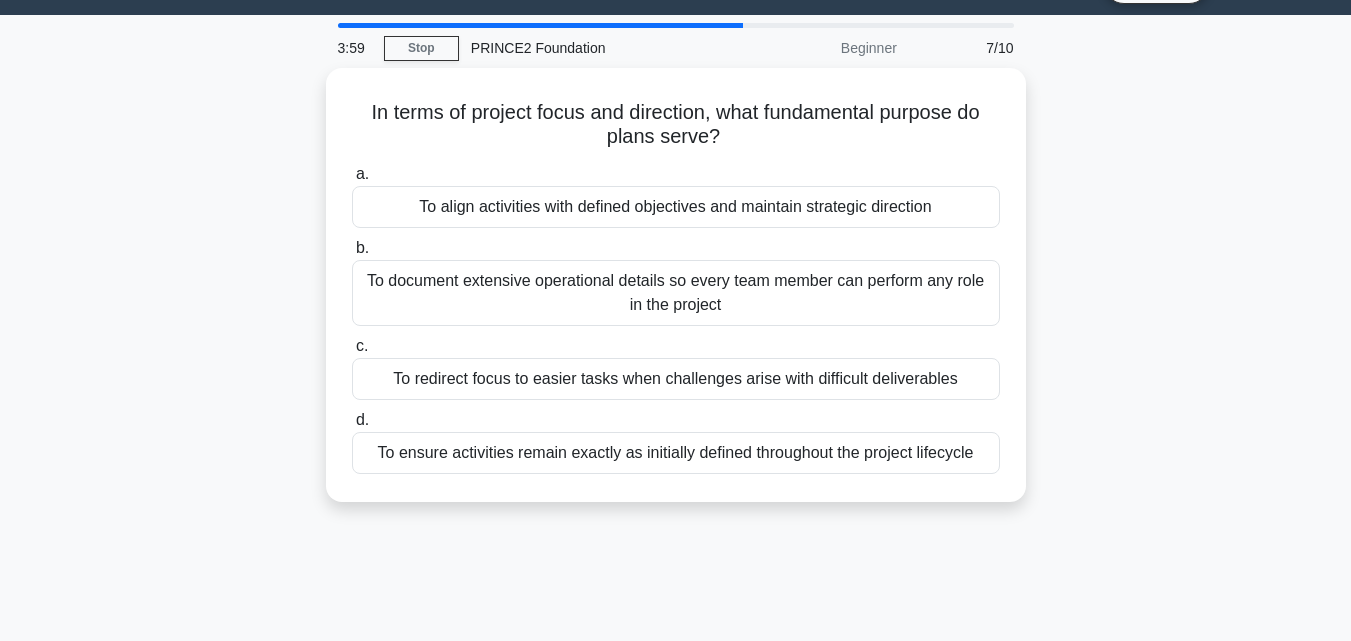 scroll, scrollTop: 0, scrollLeft: 0, axis: both 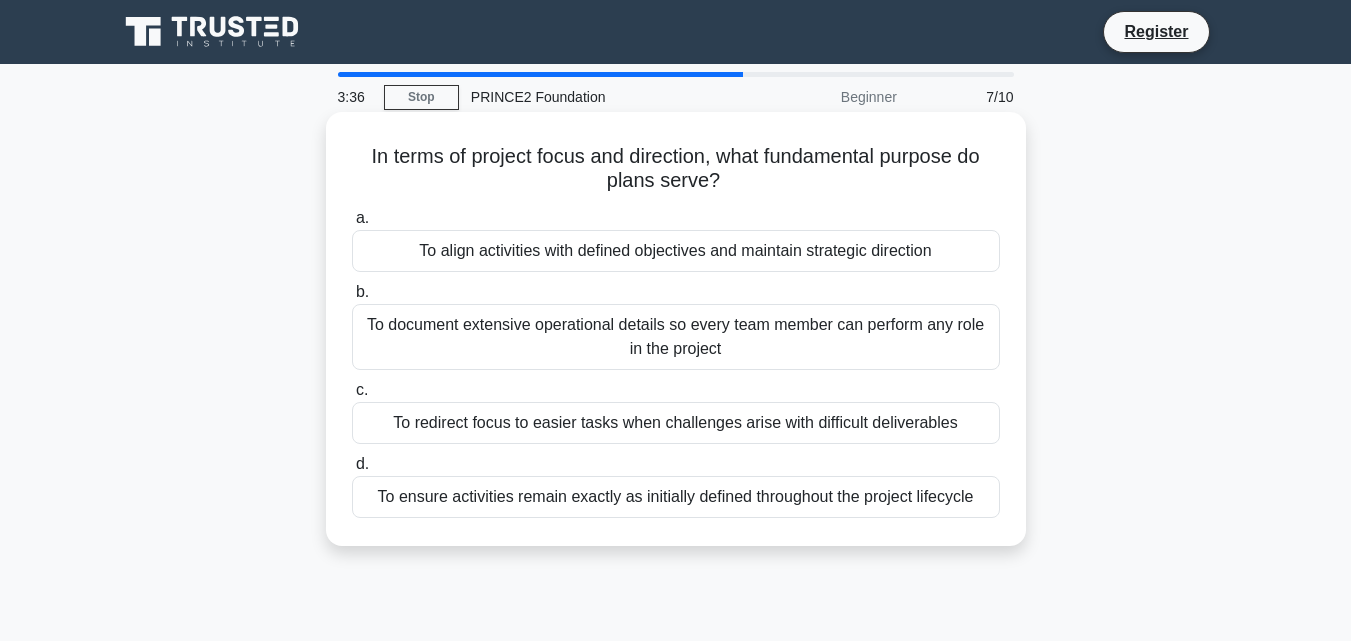 click on "To document extensive operational details so every team member can perform any role in the project" at bounding box center [676, 337] 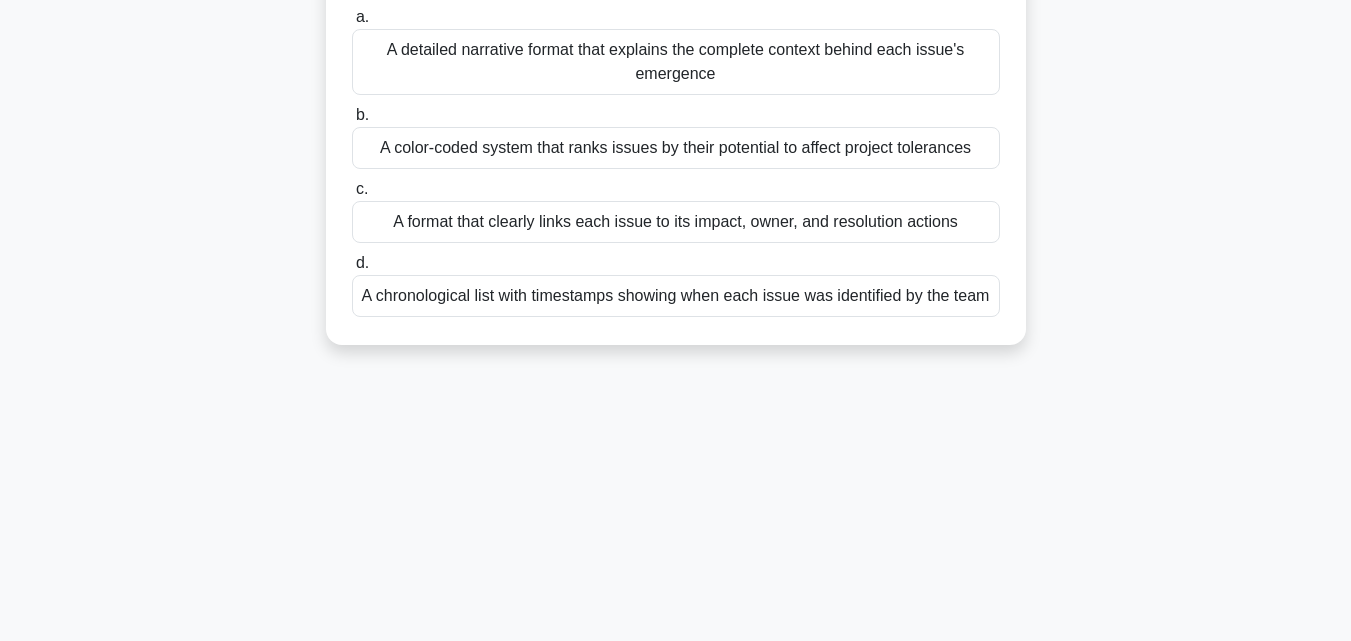 scroll, scrollTop: 0, scrollLeft: 0, axis: both 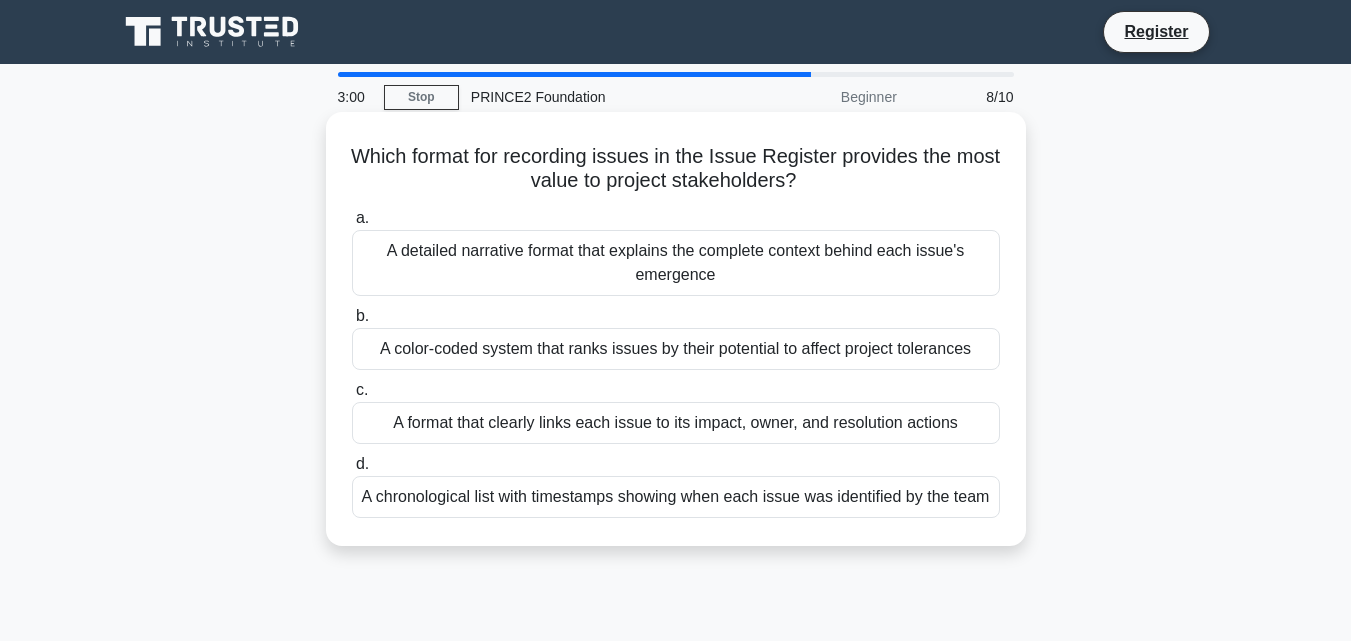 click on "A format that clearly links each issue to its impact, owner, and resolution actions" at bounding box center (676, 423) 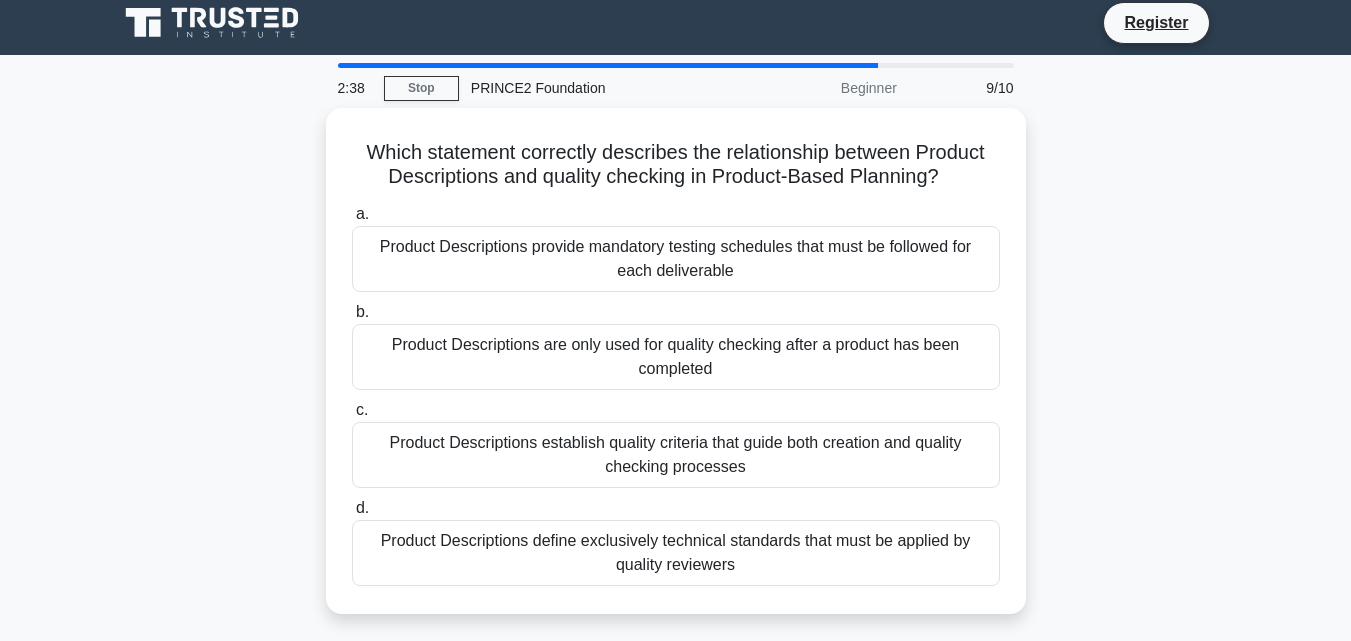 scroll, scrollTop: 21, scrollLeft: 0, axis: vertical 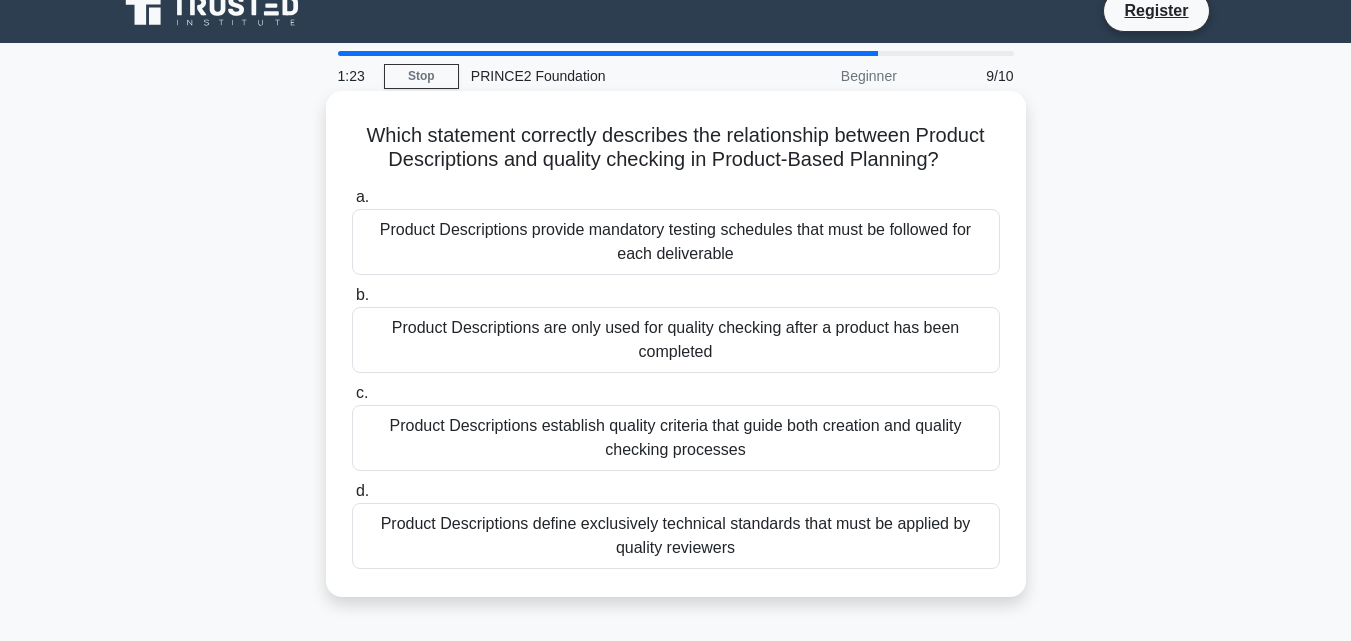 click on "Product Descriptions define exclusively technical standards that must be applied by quality reviewers" at bounding box center [676, 536] 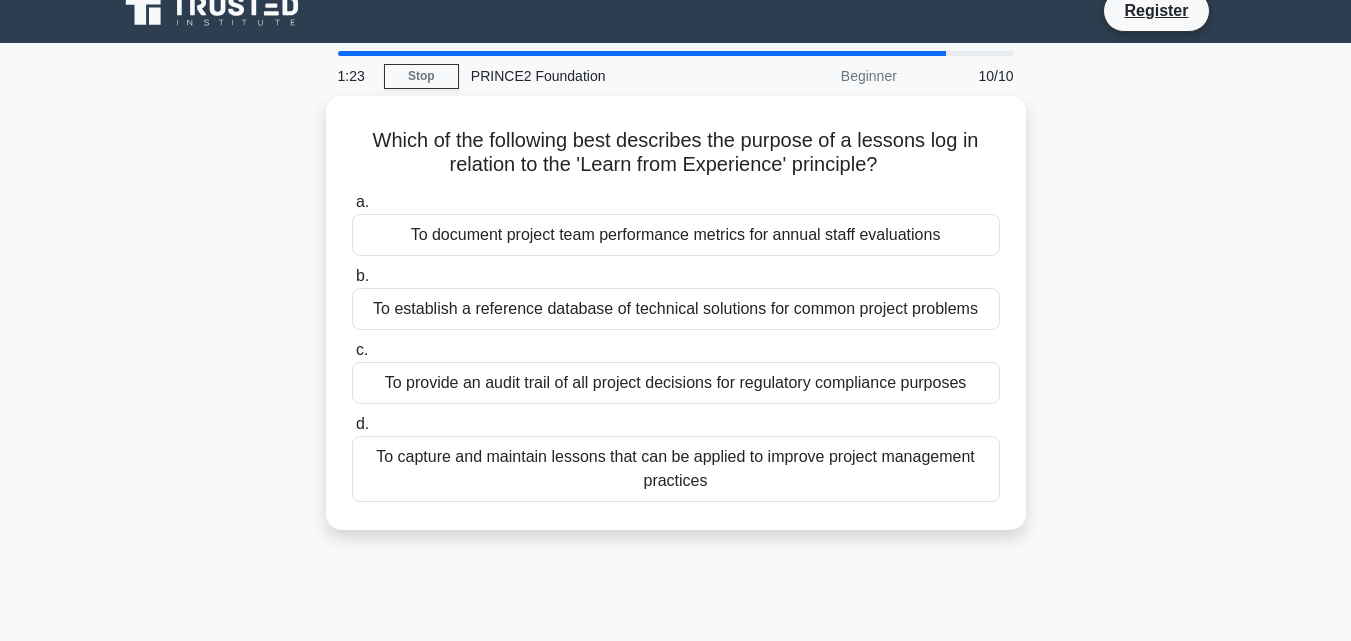 scroll, scrollTop: 0, scrollLeft: 0, axis: both 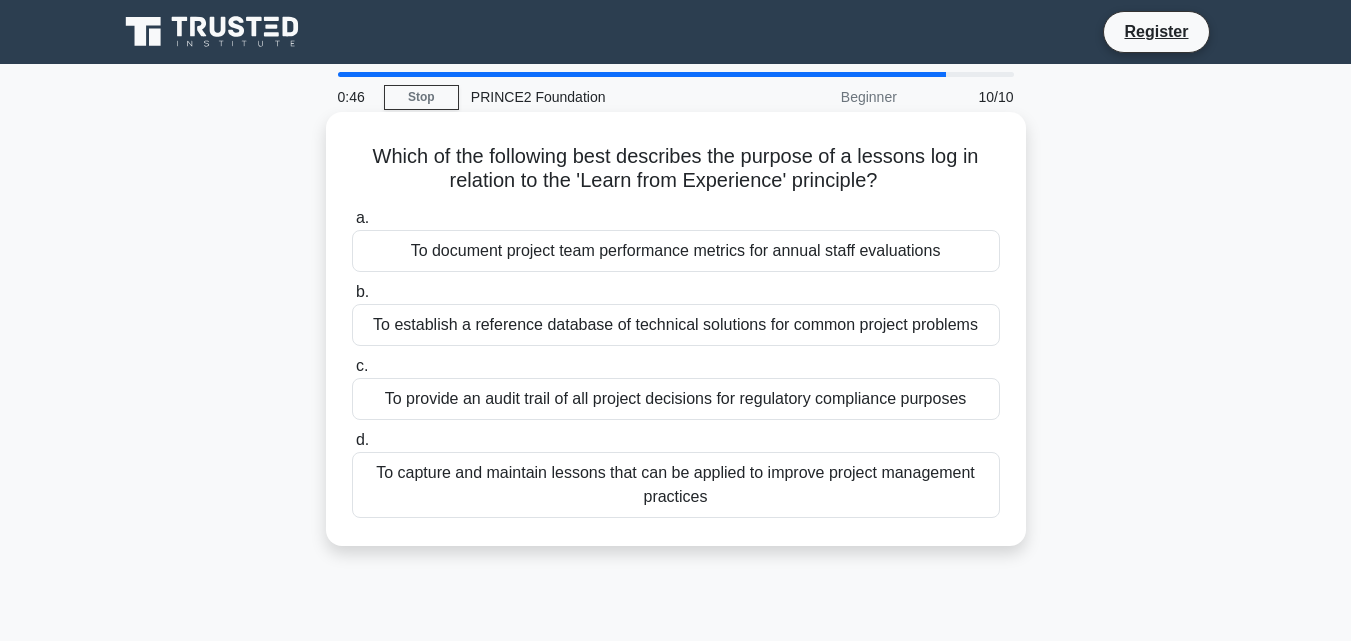 click on "To capture and maintain lessons that can be applied to improve project management practices" at bounding box center (676, 485) 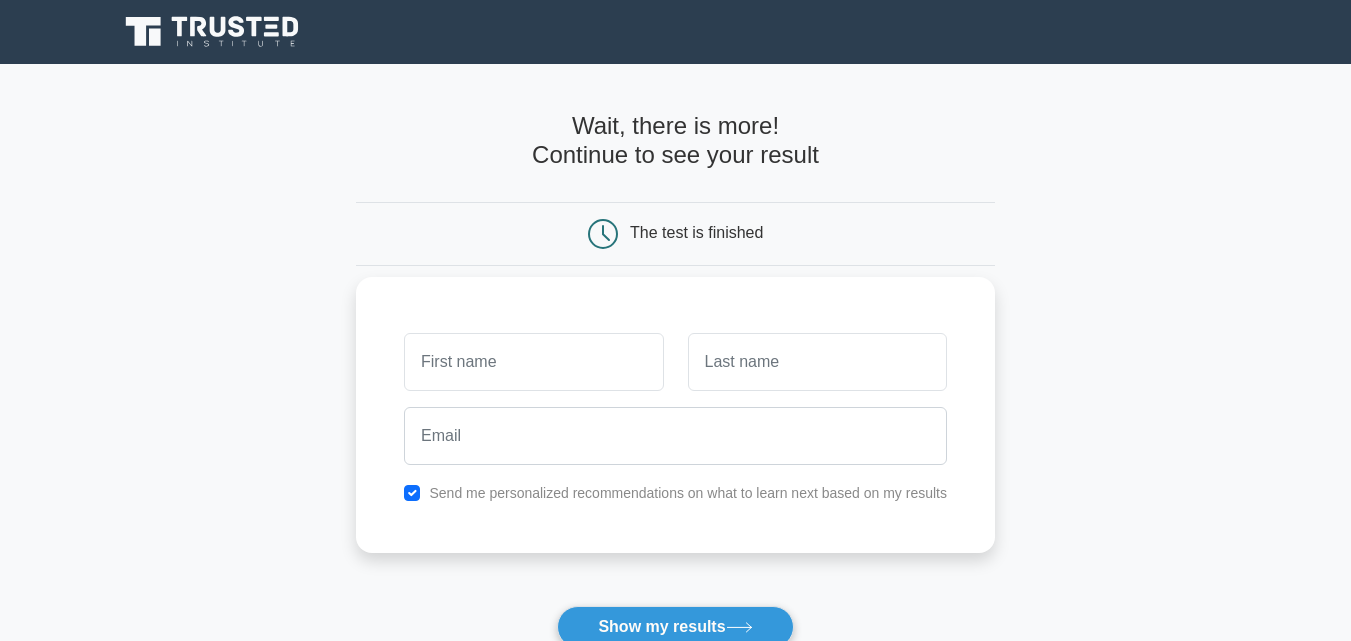 scroll, scrollTop: 0, scrollLeft: 0, axis: both 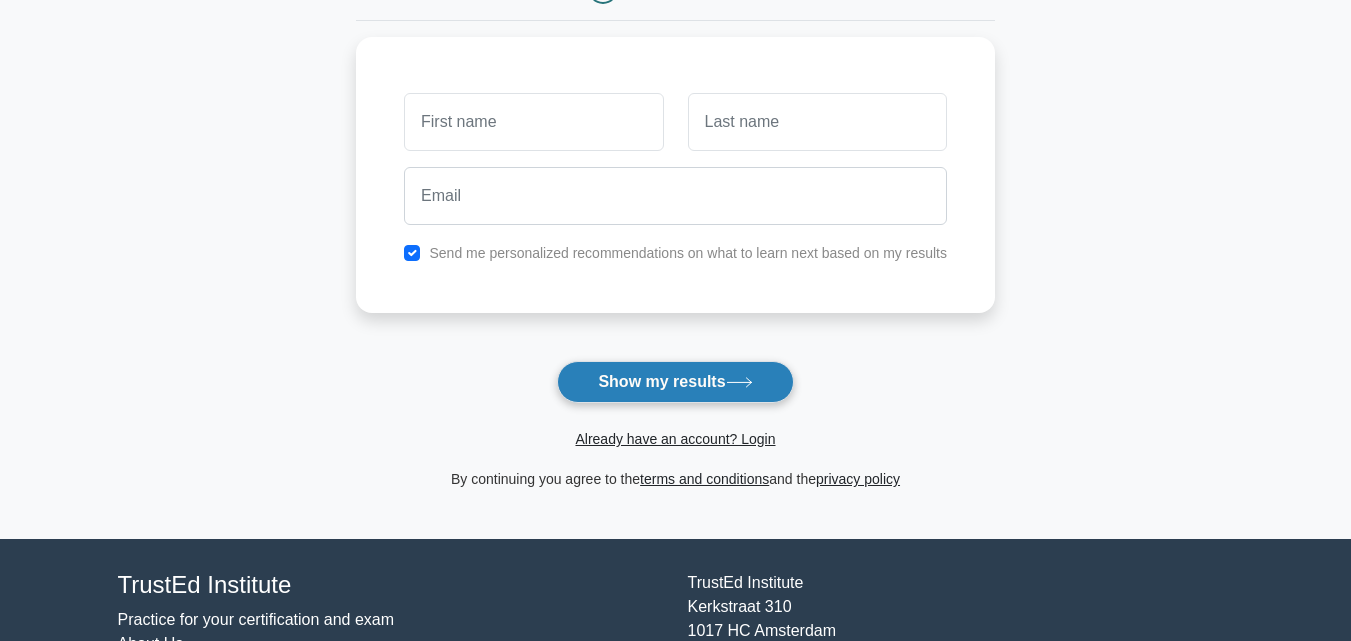 click 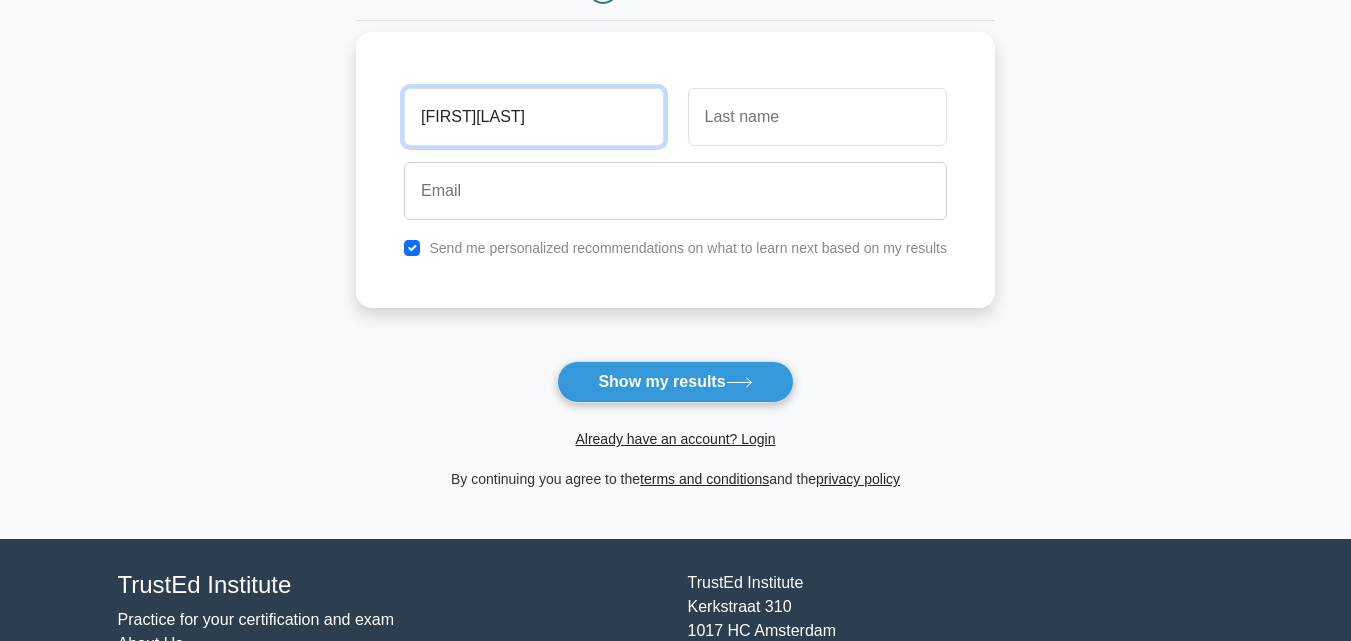 click on "theerapong" at bounding box center (533, 117) 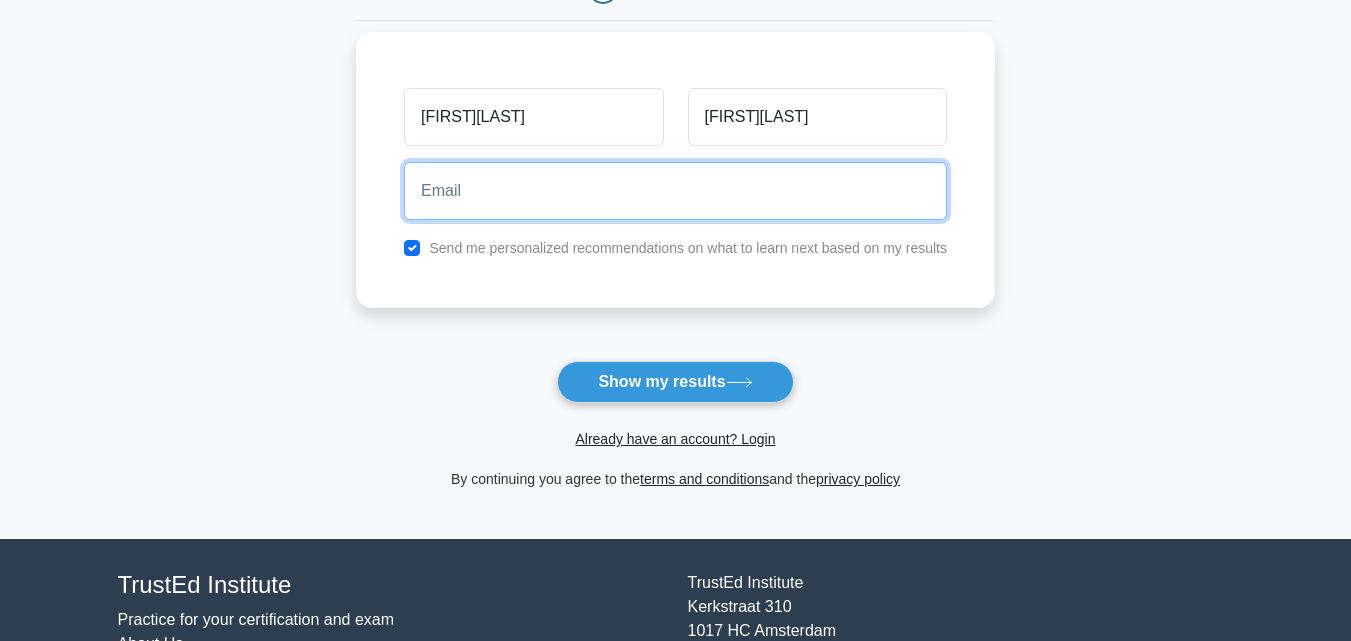 click at bounding box center (675, 191) 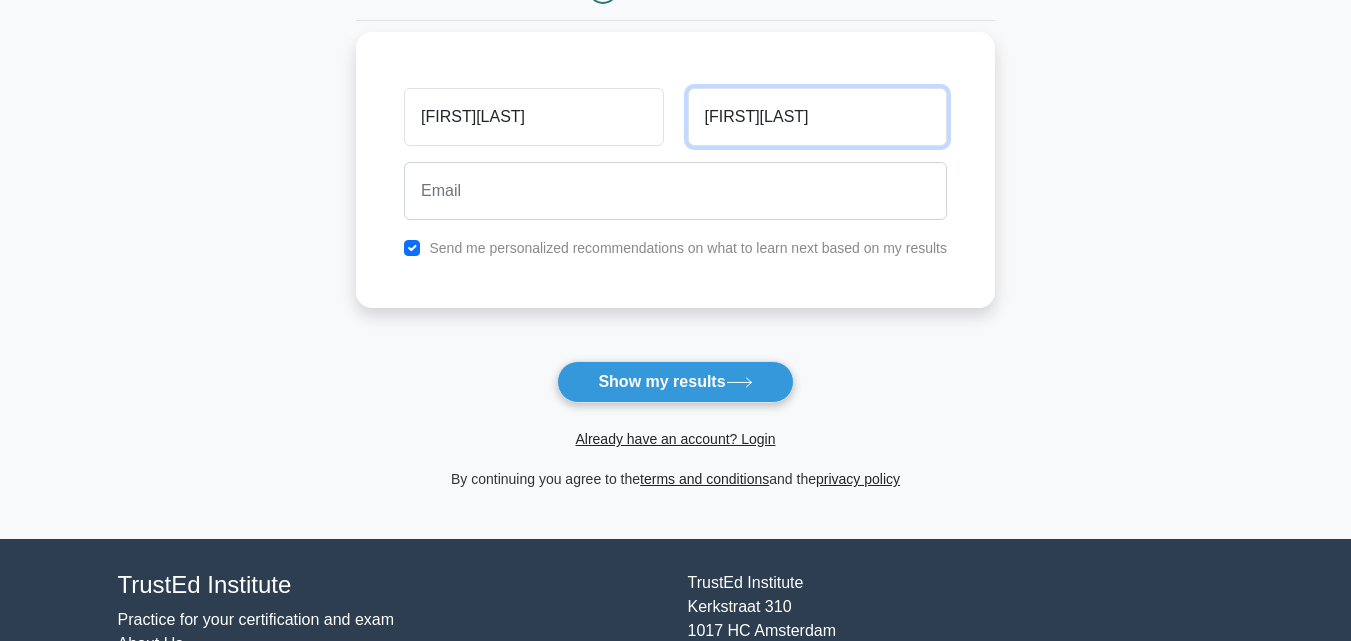 click on "KAyandee" at bounding box center (817, 117) 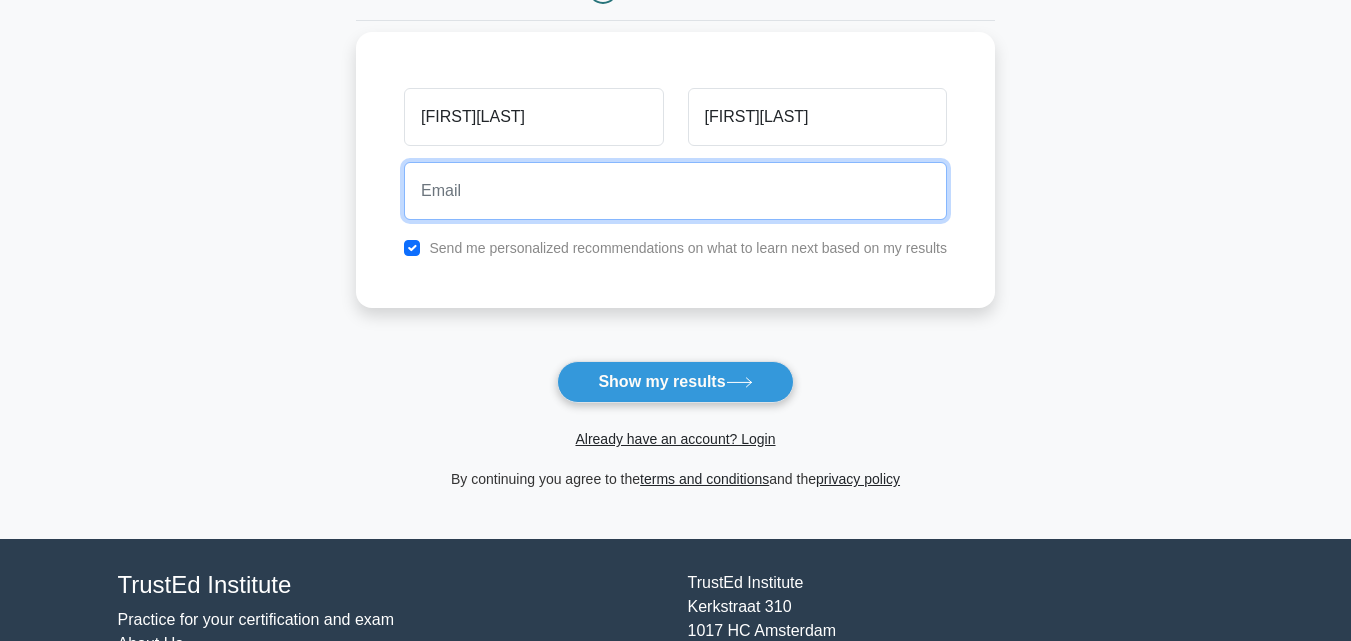 click at bounding box center (675, 191) 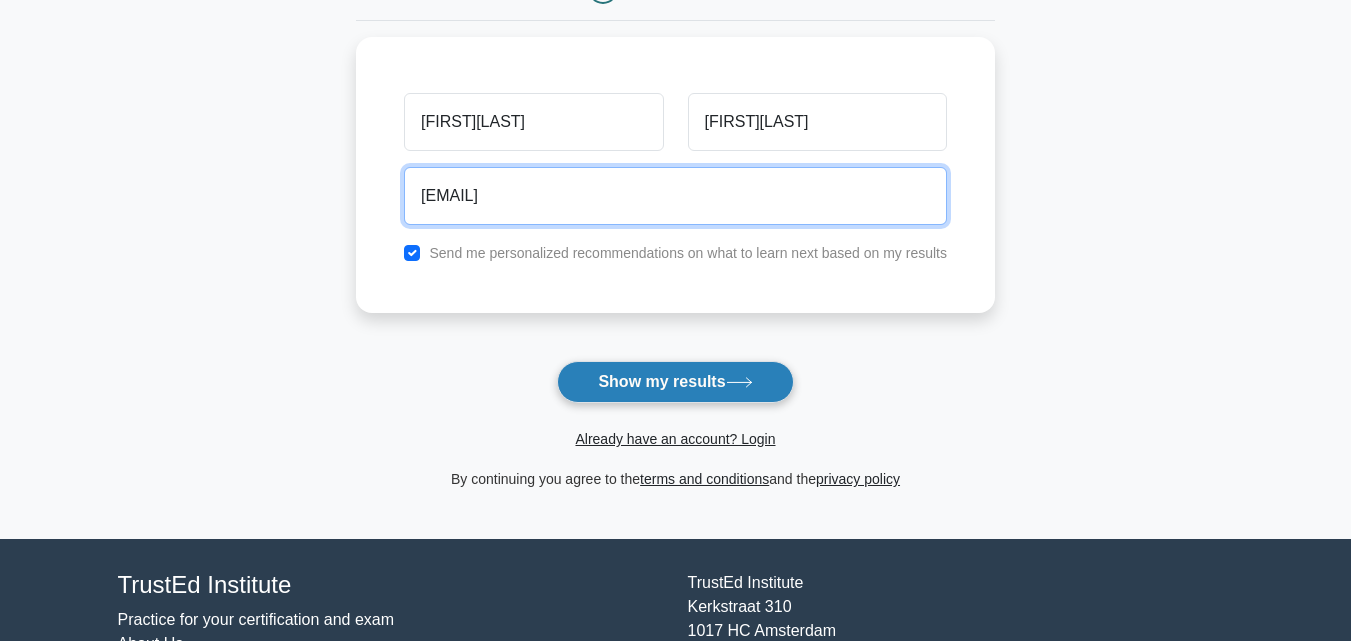 type on "nevigator1995@gmail.com" 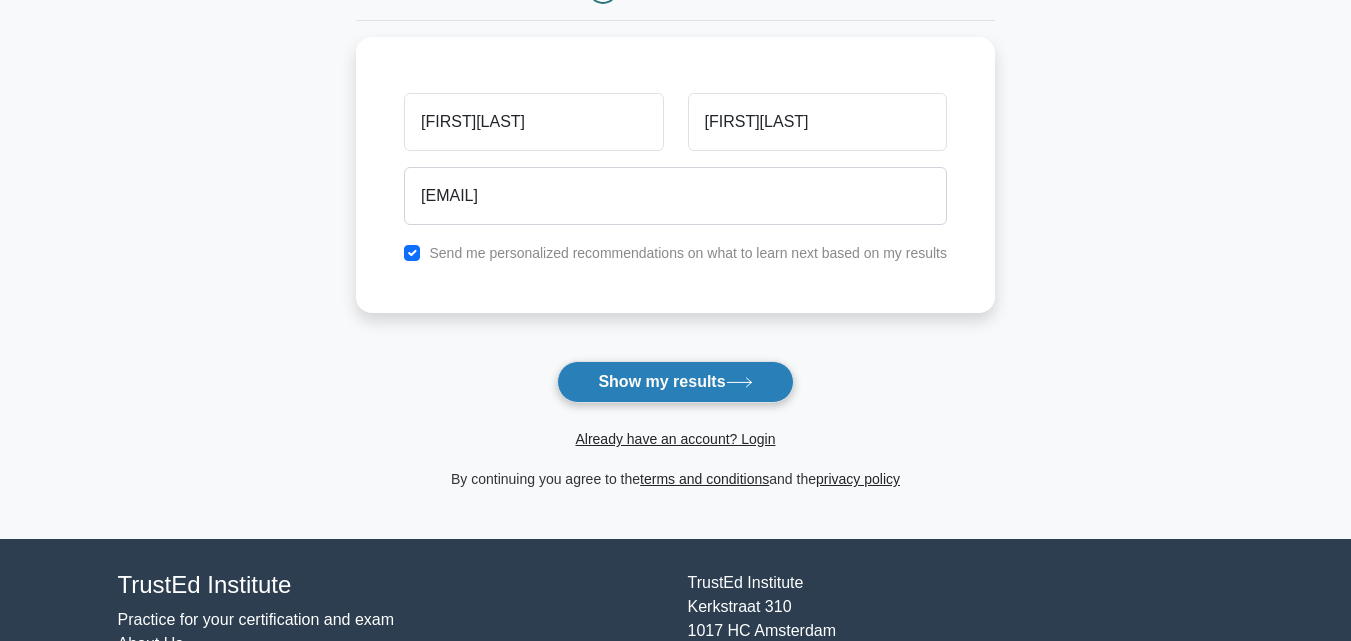 click on "Show my results" at bounding box center (675, 382) 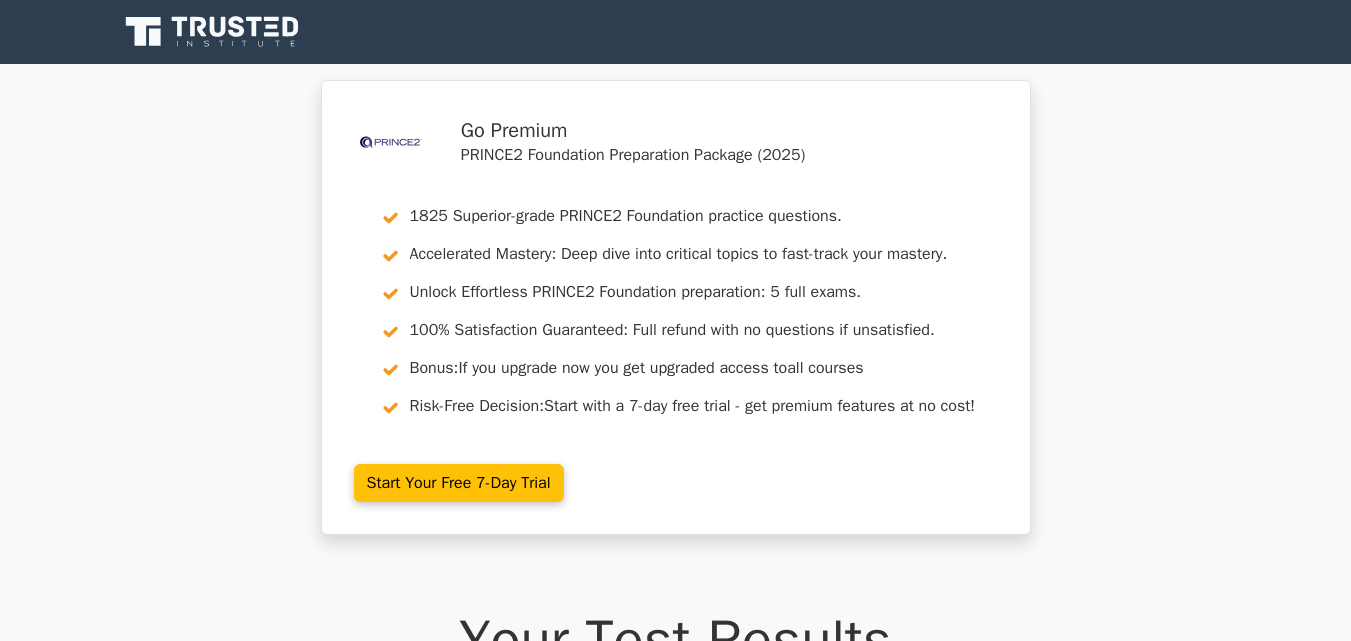 scroll, scrollTop: 0, scrollLeft: 0, axis: both 